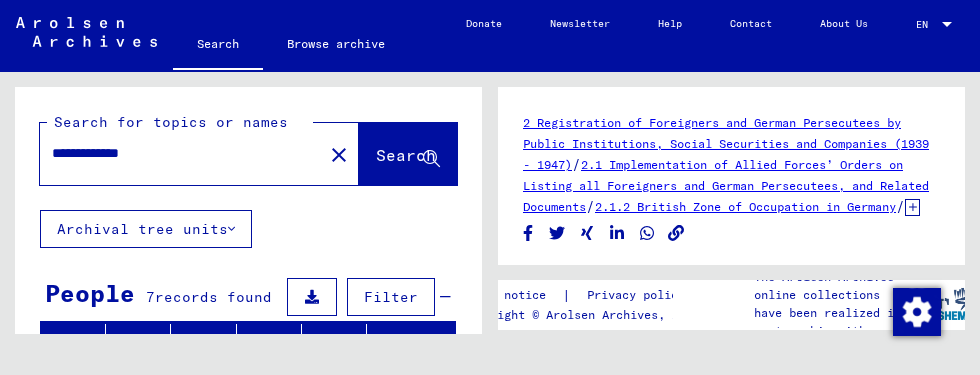 scroll, scrollTop: 0, scrollLeft: 0, axis: both 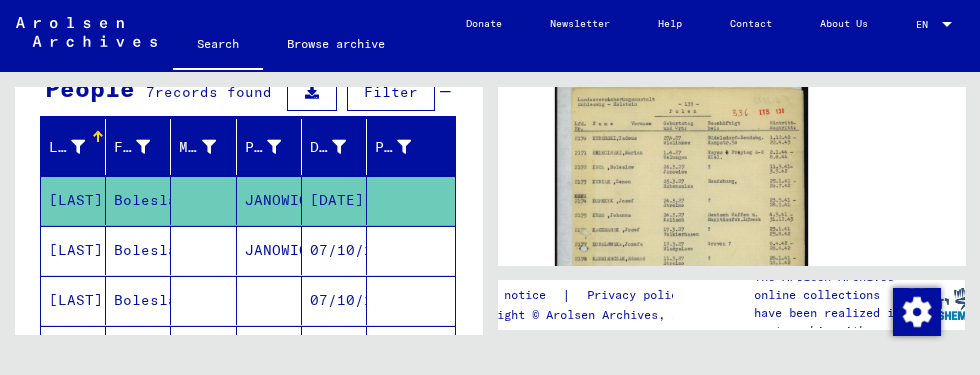 click 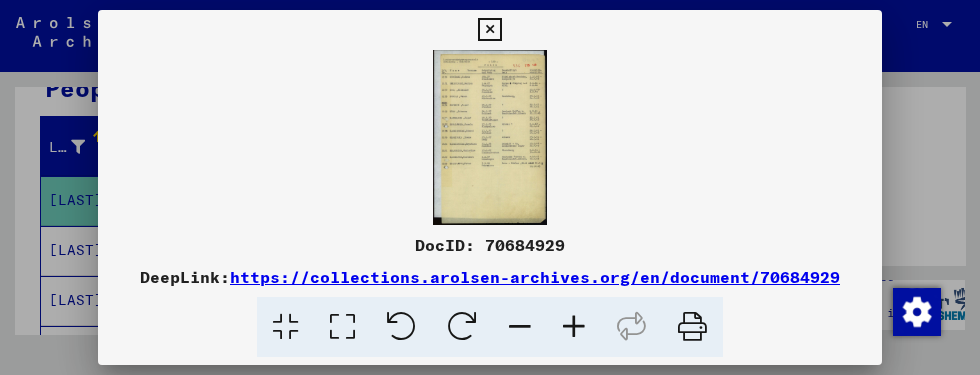 click at bounding box center [692, 327] 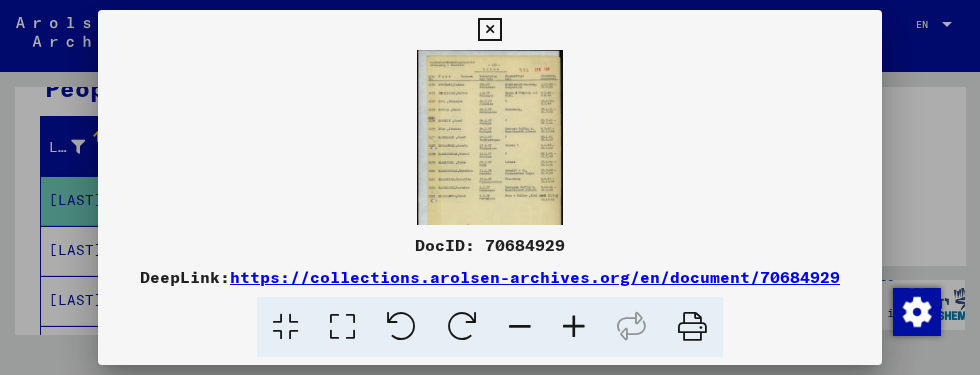 click at bounding box center (574, 327) 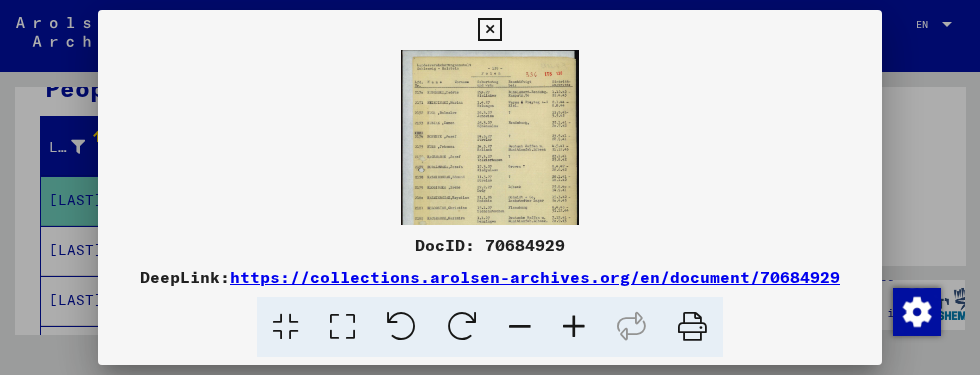click at bounding box center (574, 327) 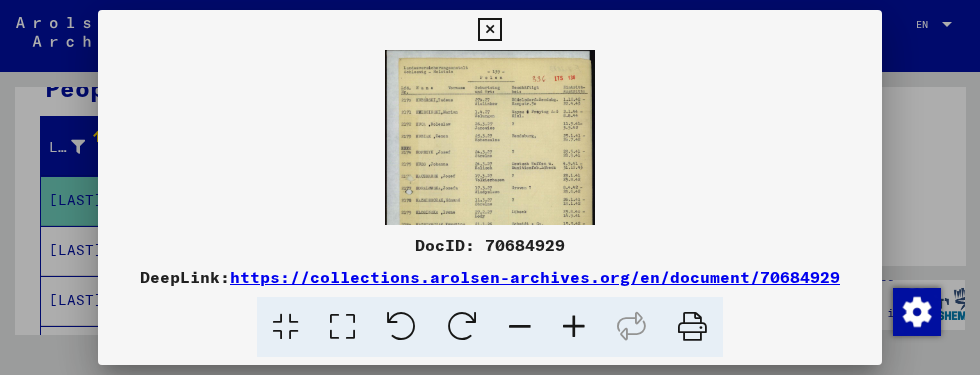 click at bounding box center [574, 327] 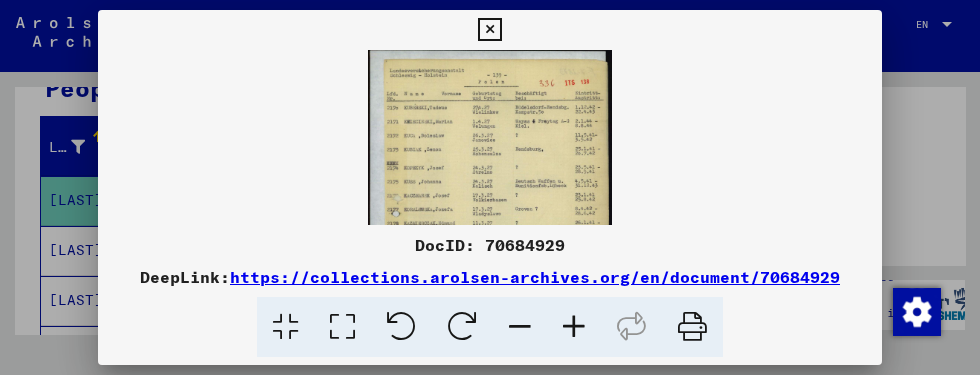 click at bounding box center [574, 327] 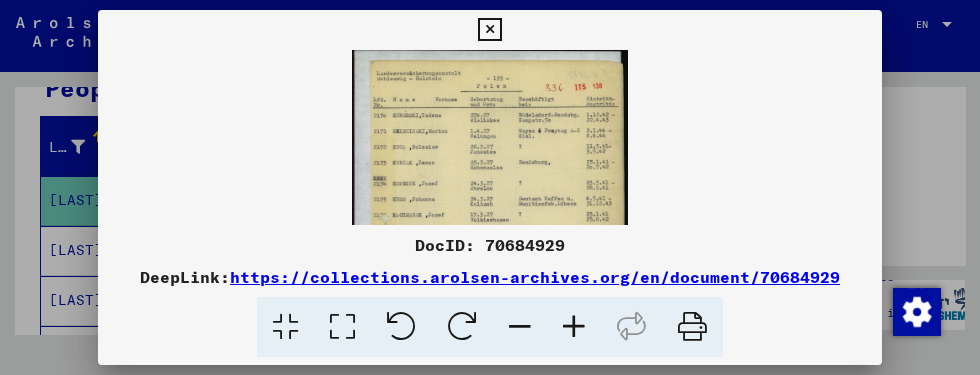 click at bounding box center [574, 327] 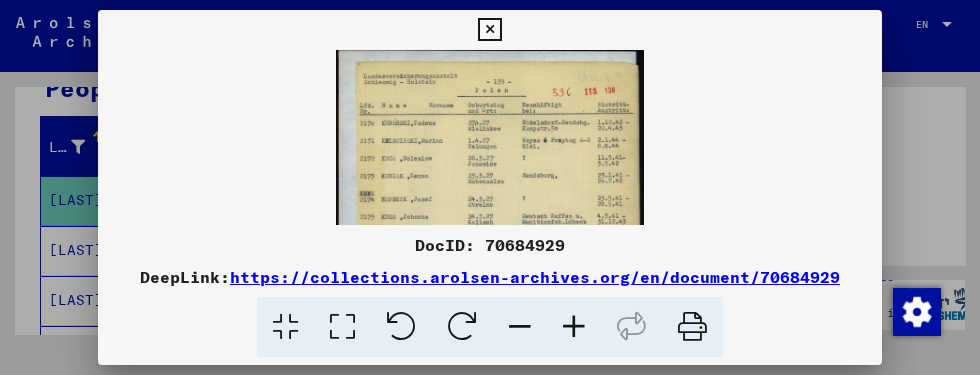 click at bounding box center (489, 30) 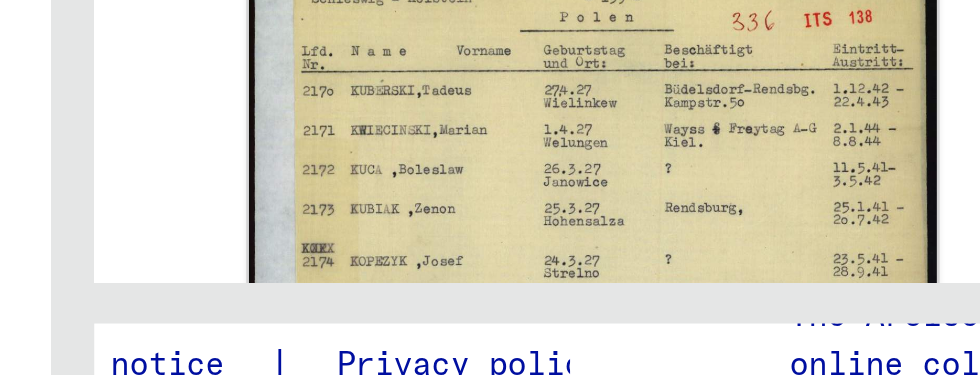 scroll, scrollTop: 382, scrollLeft: 0, axis: vertical 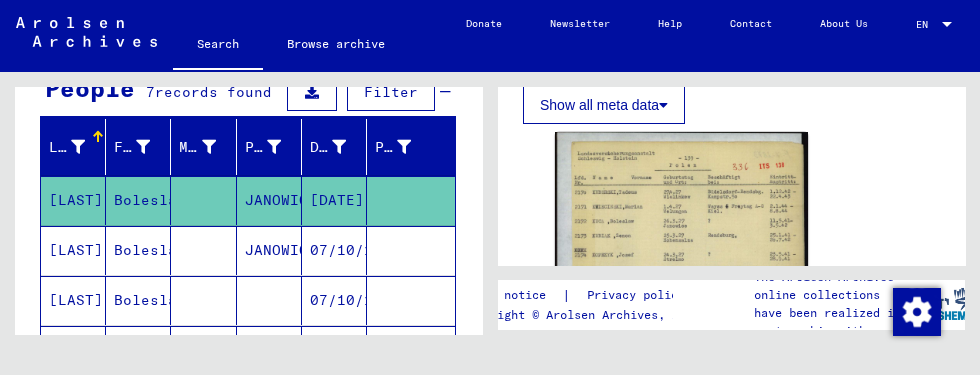 click on "[LAST]" at bounding box center [73, 300] 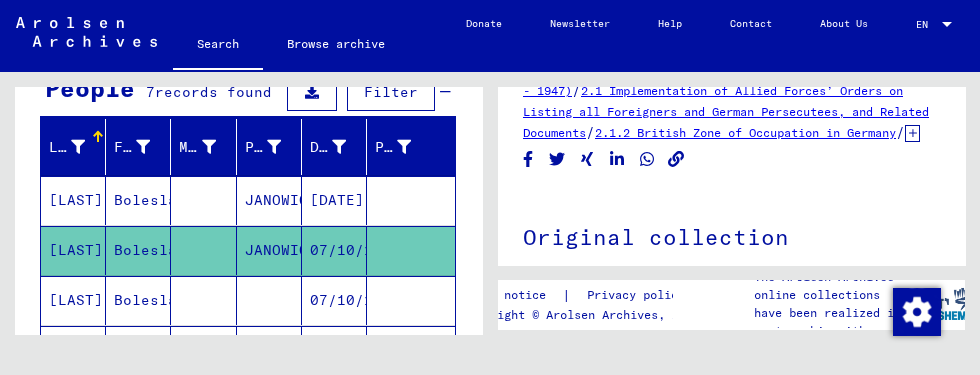 scroll, scrollTop: 61, scrollLeft: 0, axis: vertical 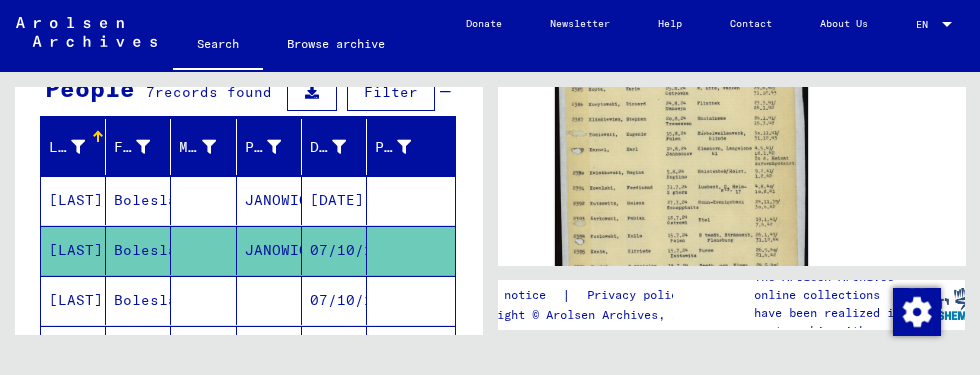 click 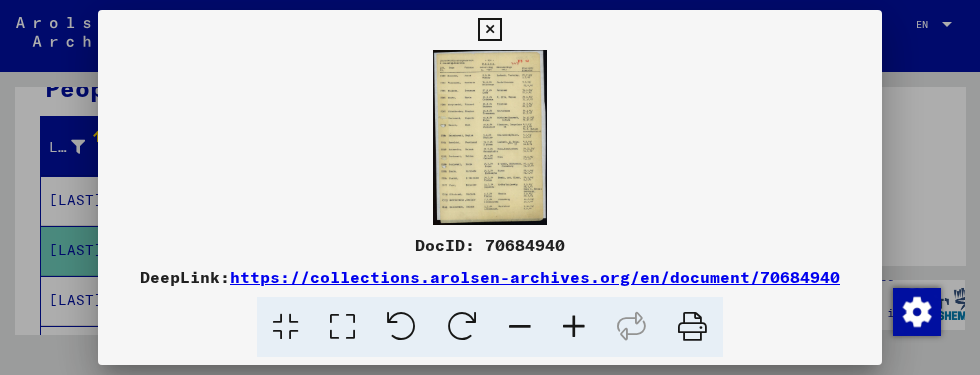 click at bounding box center [692, 327] 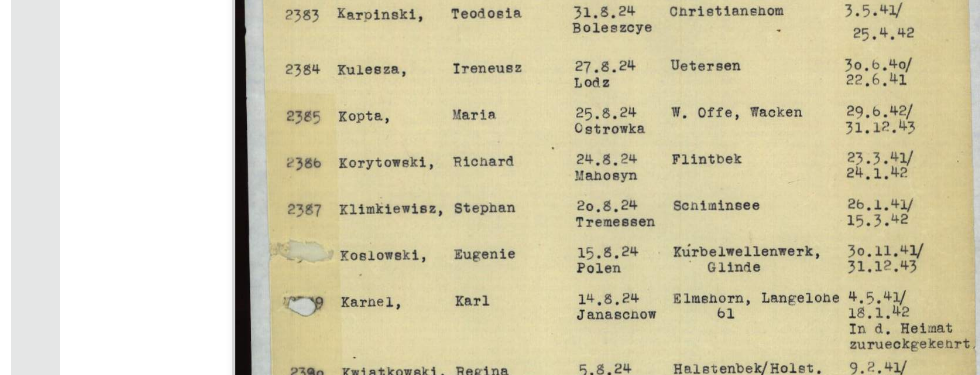 scroll, scrollTop: 474, scrollLeft: 0, axis: vertical 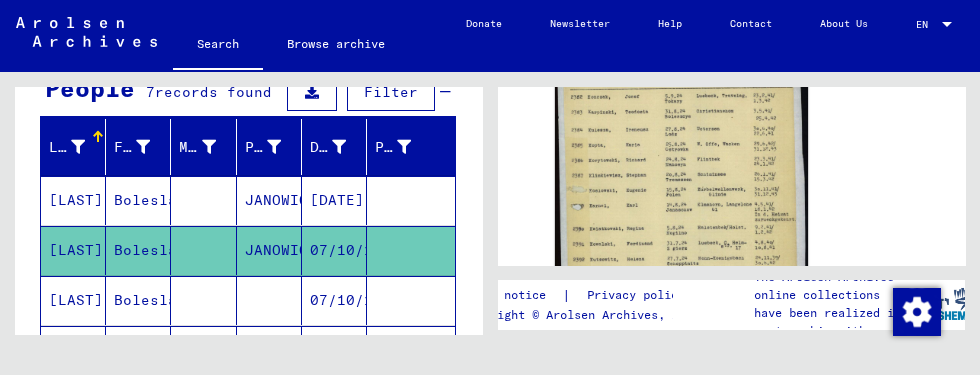 click on "Boleslaw" at bounding box center [138, 350] 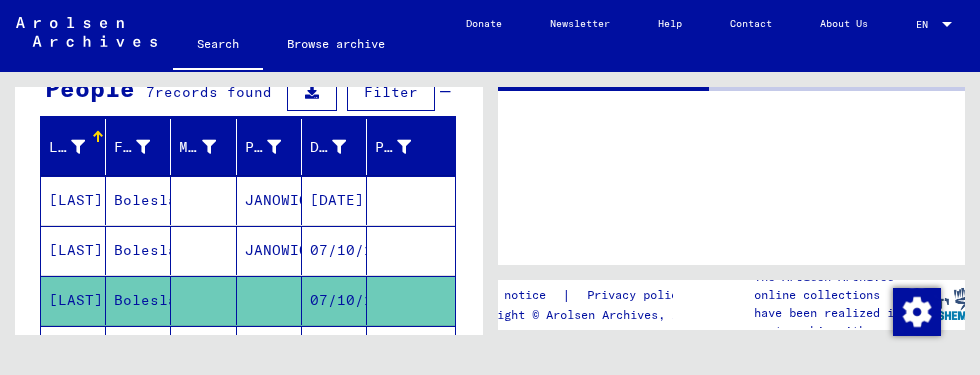 scroll, scrollTop: 0, scrollLeft: 0, axis: both 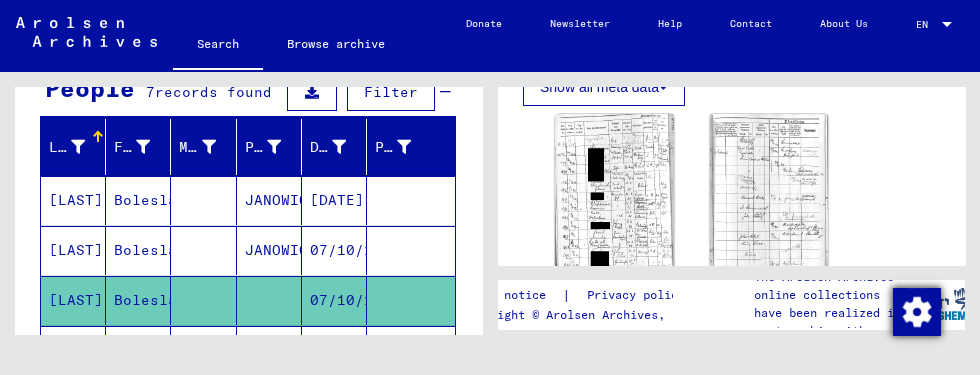 click at bounding box center [917, 312] 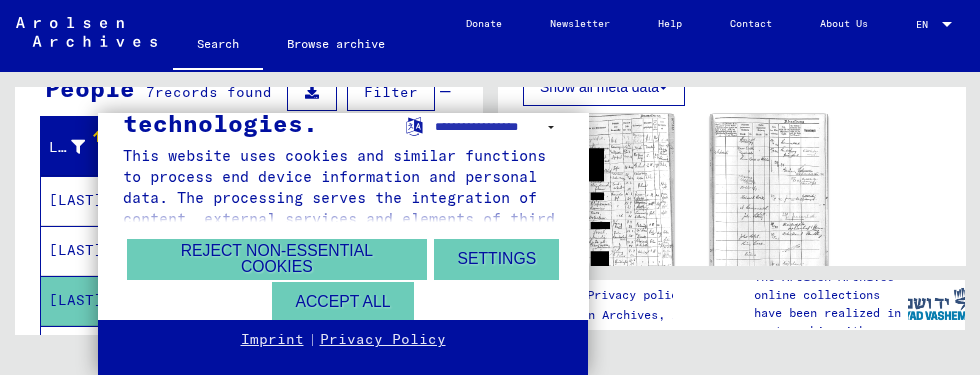 scroll, scrollTop: 80, scrollLeft: 0, axis: vertical 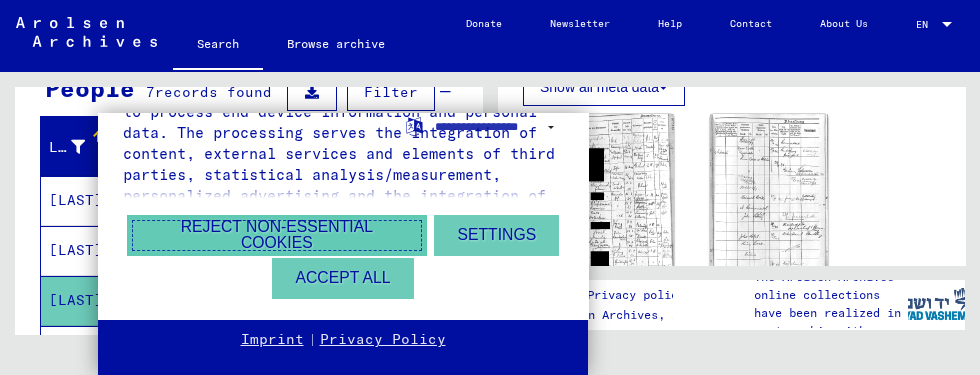 click on "Reject non-essential cookies" at bounding box center [277, 235] 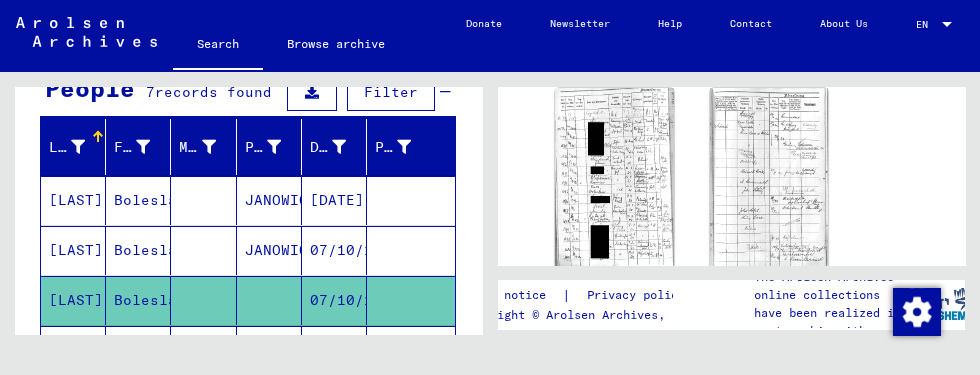 scroll, scrollTop: 741, scrollLeft: 0, axis: vertical 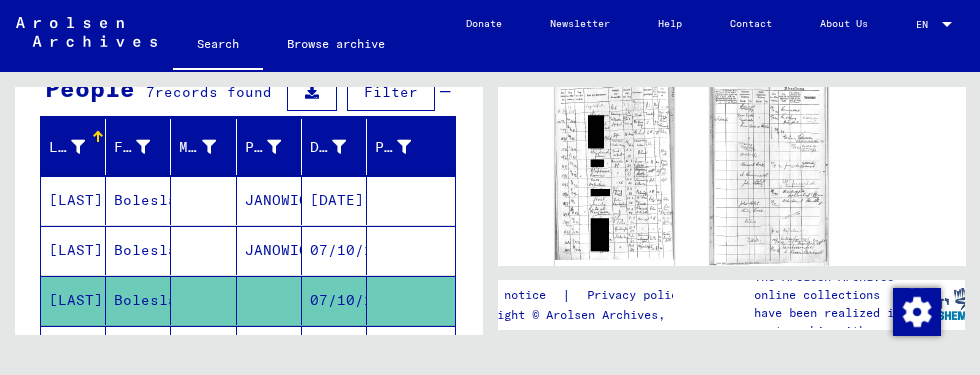click 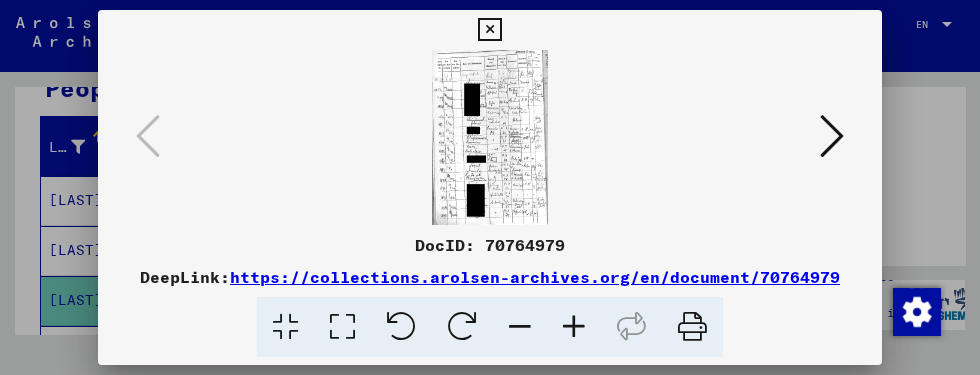 click at bounding box center (489, 30) 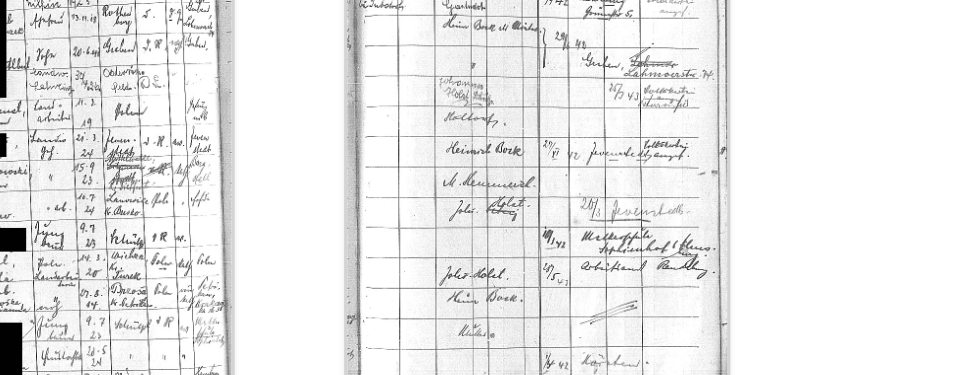 scroll, scrollTop: 723, scrollLeft: 0, axis: vertical 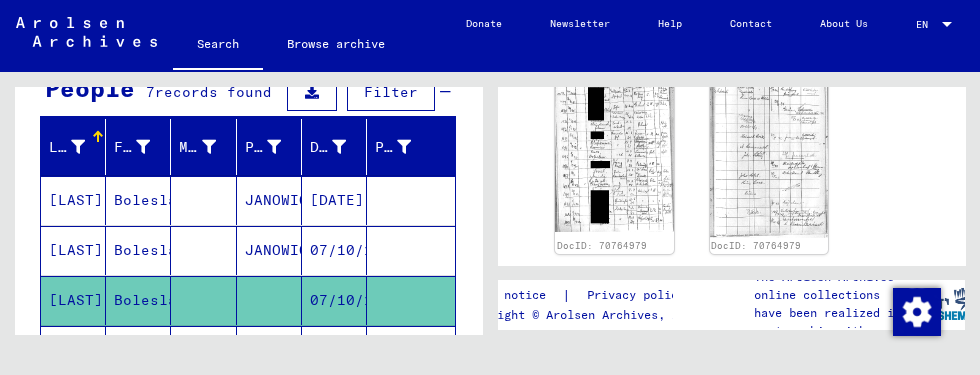 click 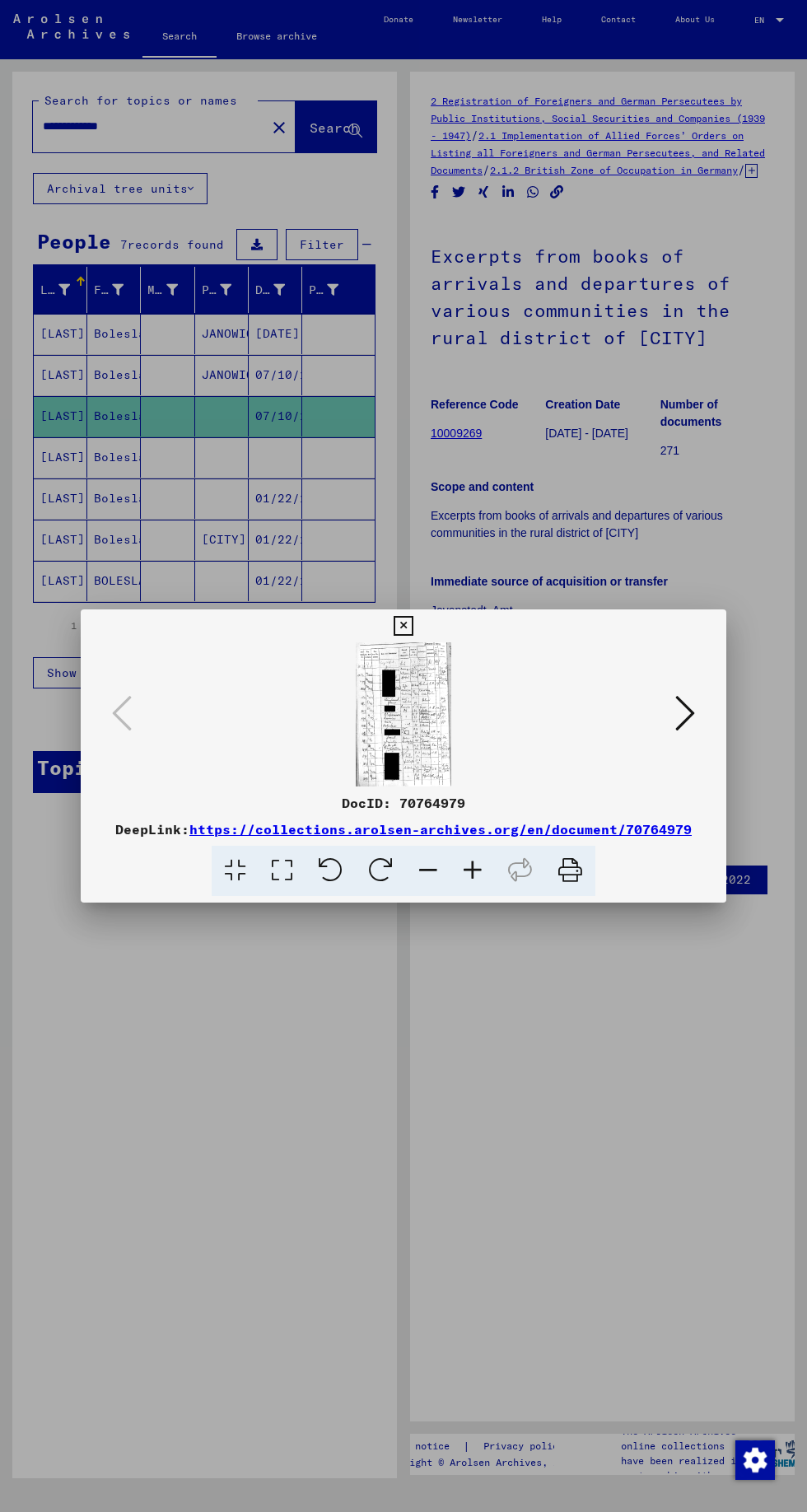 scroll, scrollTop: 0, scrollLeft: 0, axis: both 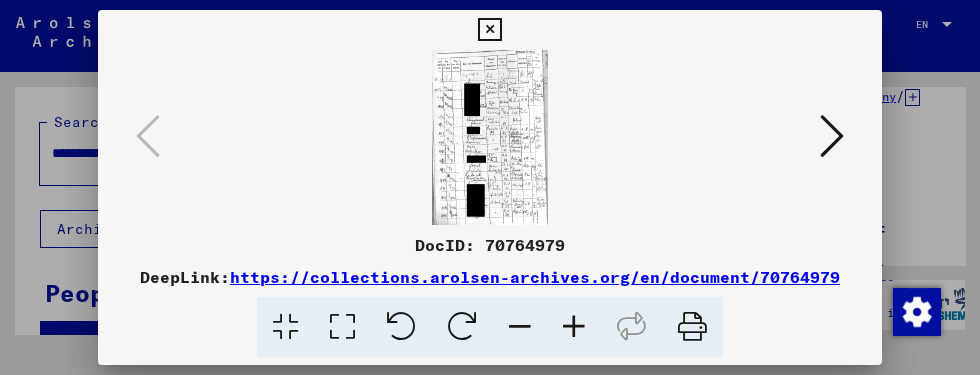 click at bounding box center [489, 30] 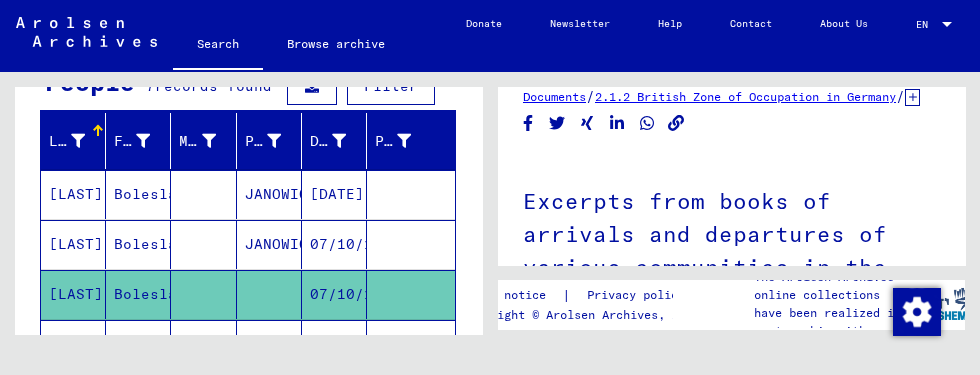 scroll, scrollTop: 211, scrollLeft: 0, axis: vertical 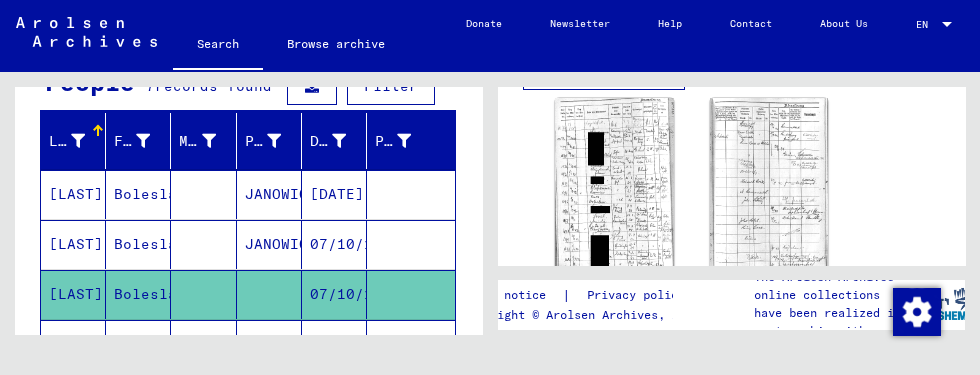 click 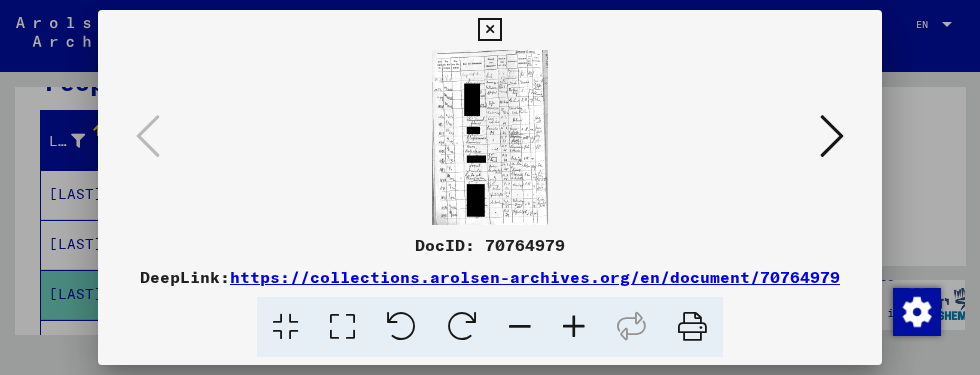 click at bounding box center (692, 327) 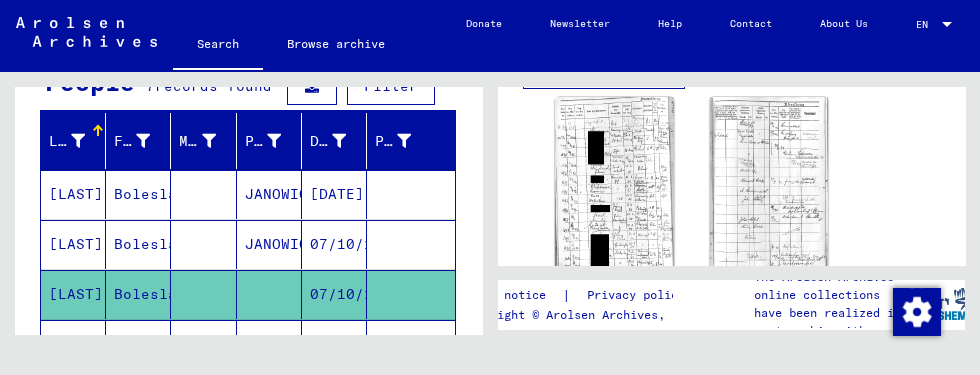 click 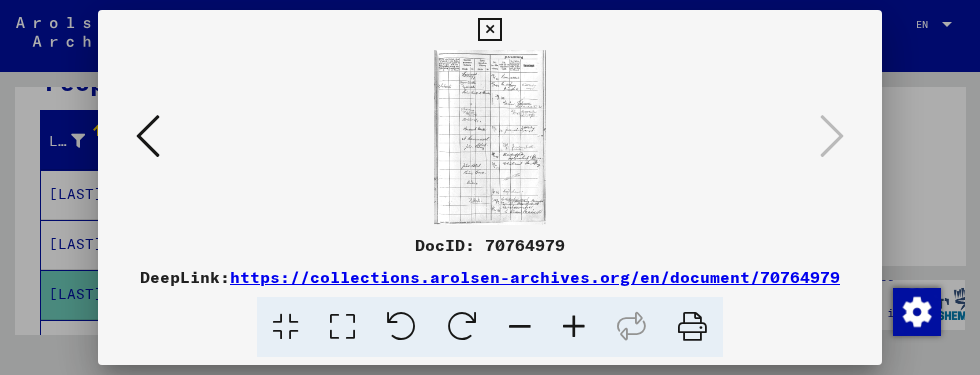 click at bounding box center [692, 327] 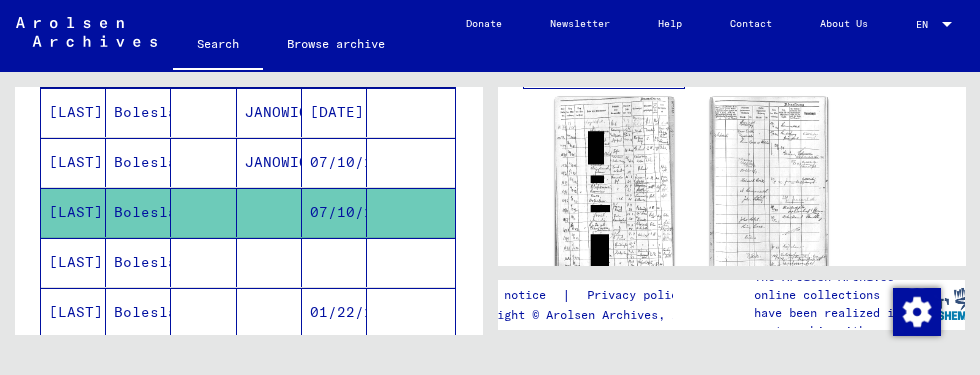 scroll, scrollTop: 297, scrollLeft: 0, axis: vertical 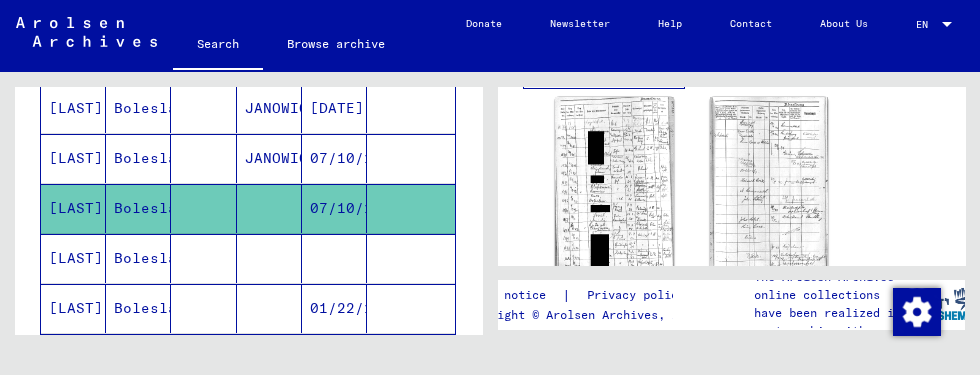 click on "Boleslaus" at bounding box center [138, 308] 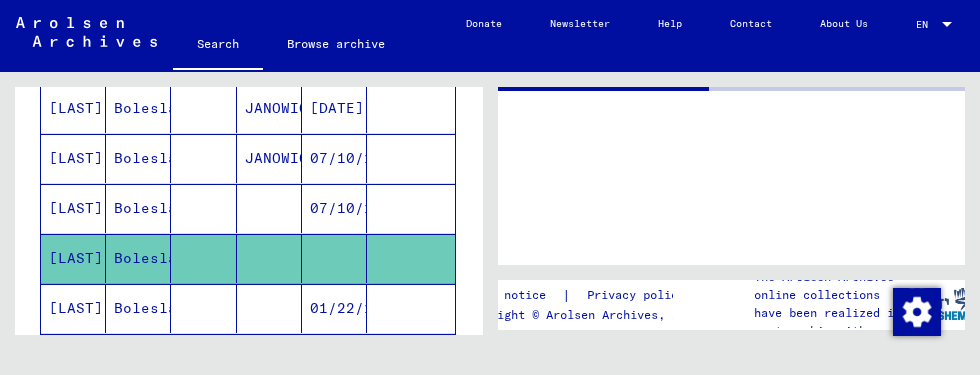 scroll, scrollTop: 0, scrollLeft: 0, axis: both 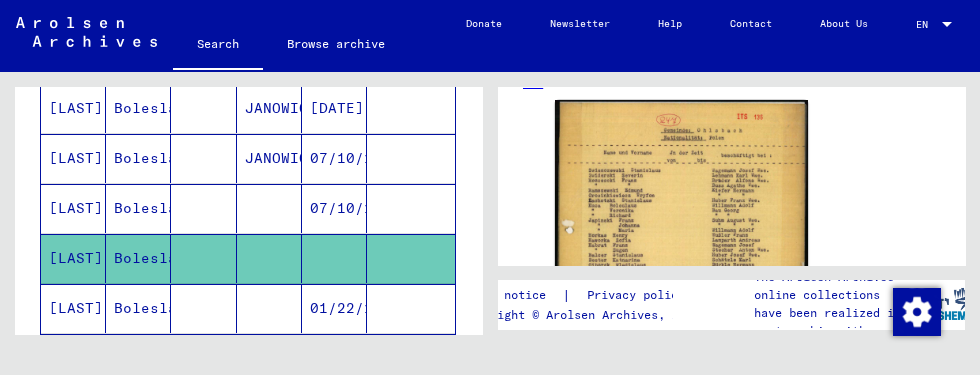 click 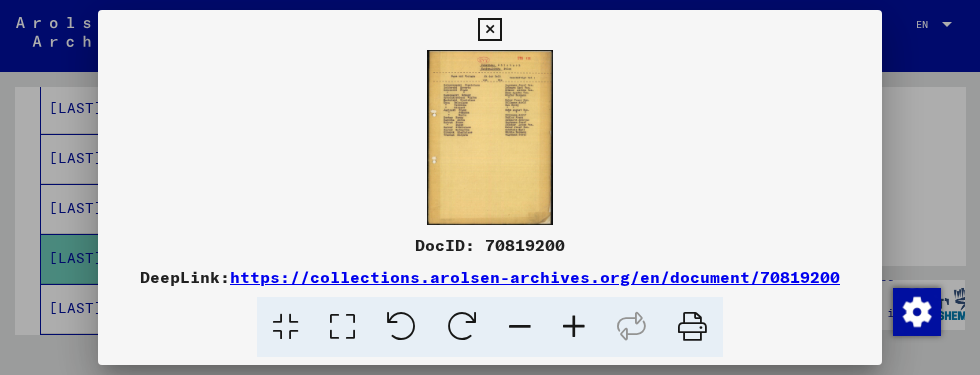 click at bounding box center [692, 327] 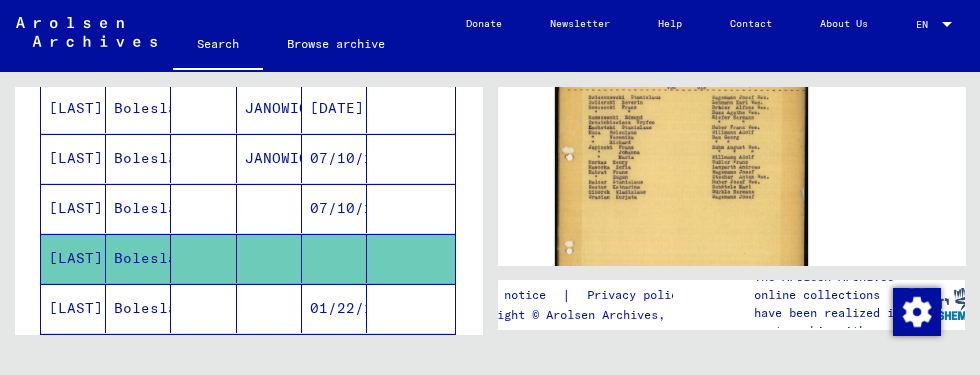 scroll, scrollTop: 456, scrollLeft: 0, axis: vertical 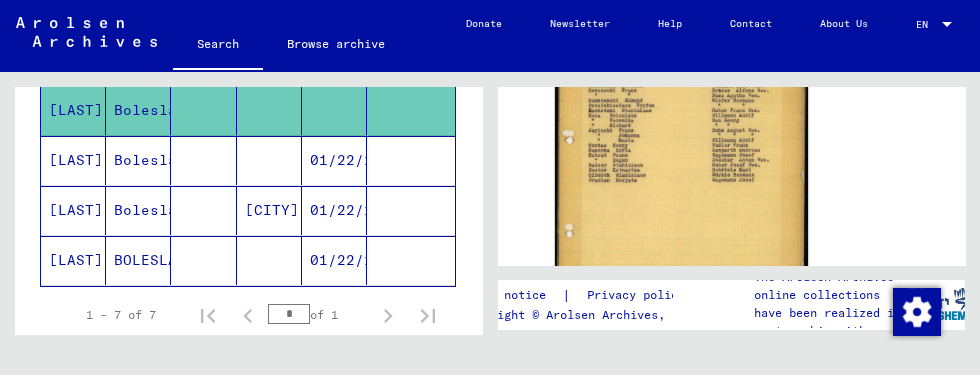 click on "Boleslaus" at bounding box center [138, 210] 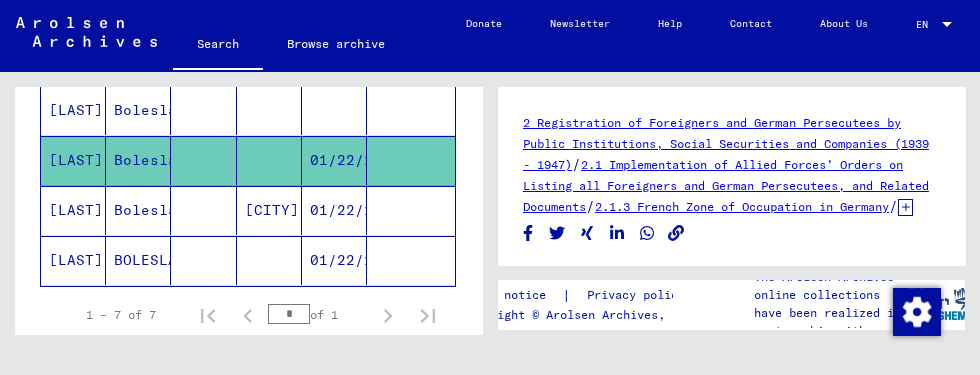 scroll, scrollTop: 32, scrollLeft: 0, axis: vertical 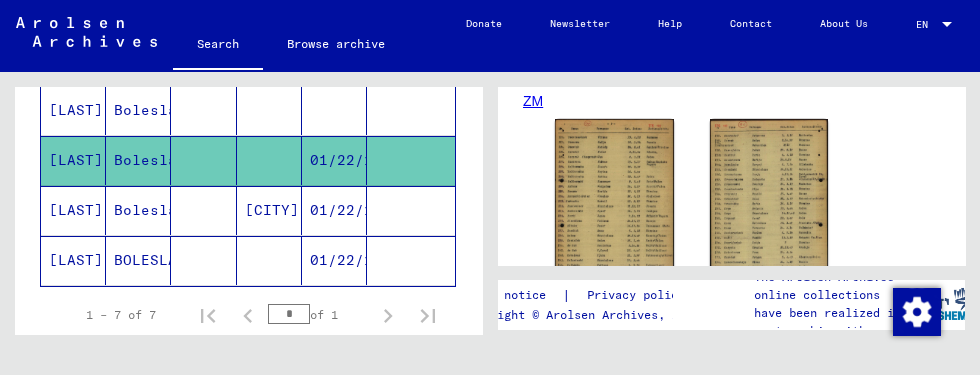 click 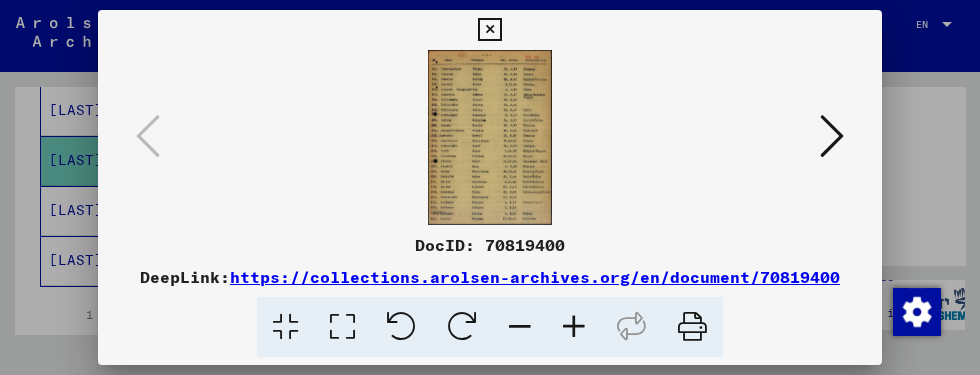 click at bounding box center [692, 327] 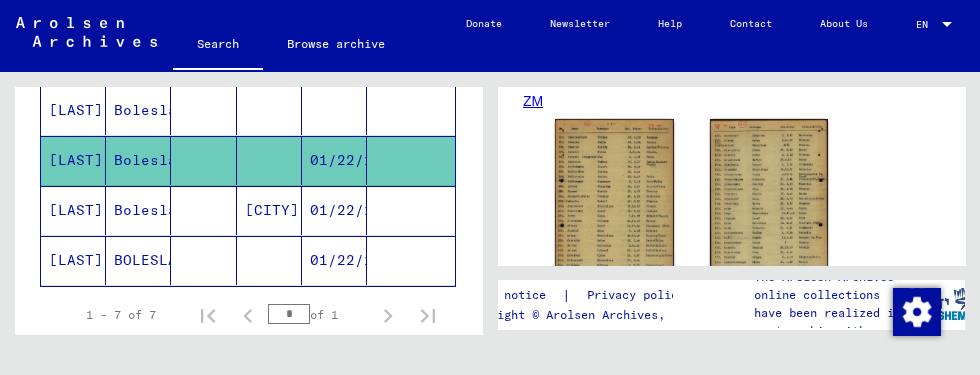 click 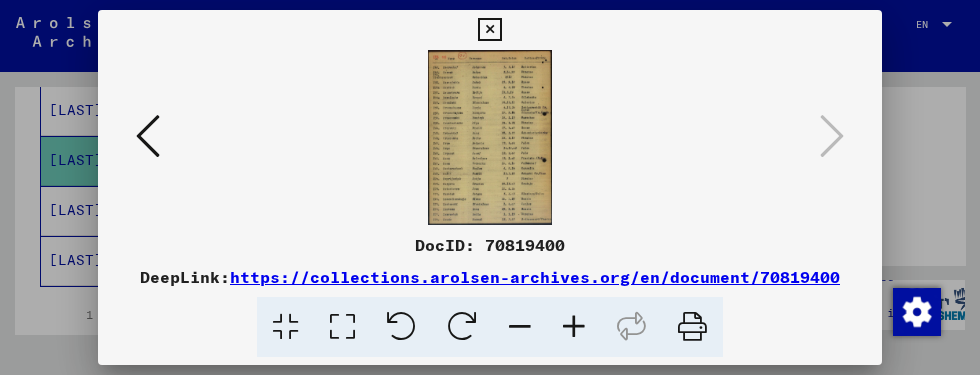 click at bounding box center [489, 30] 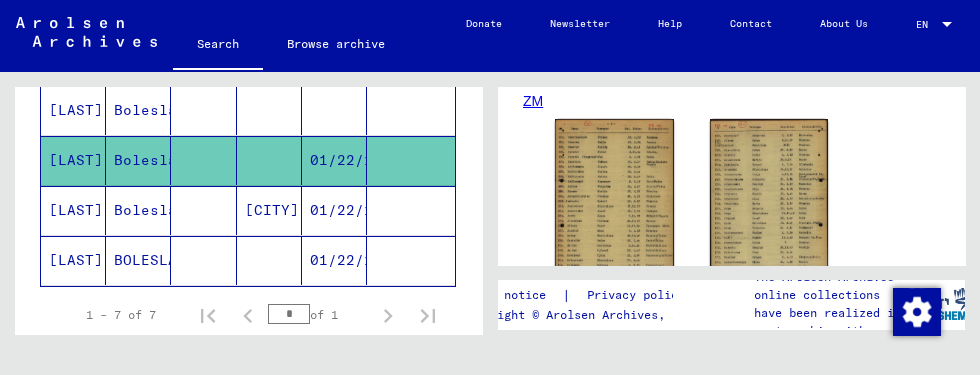 click 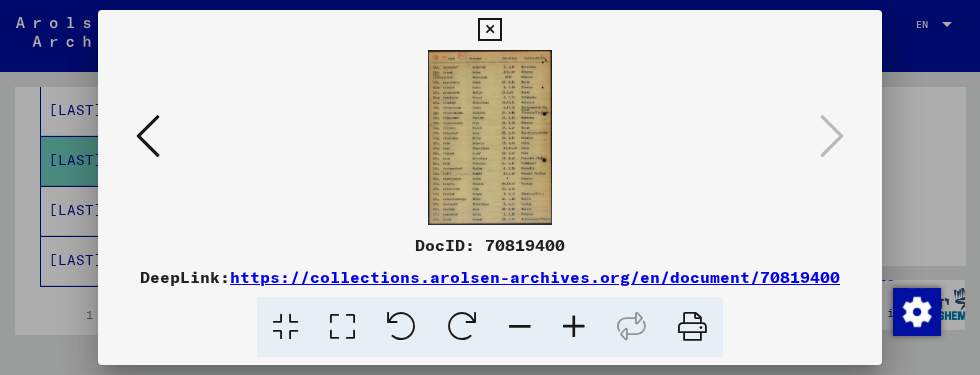 click at bounding box center [692, 327] 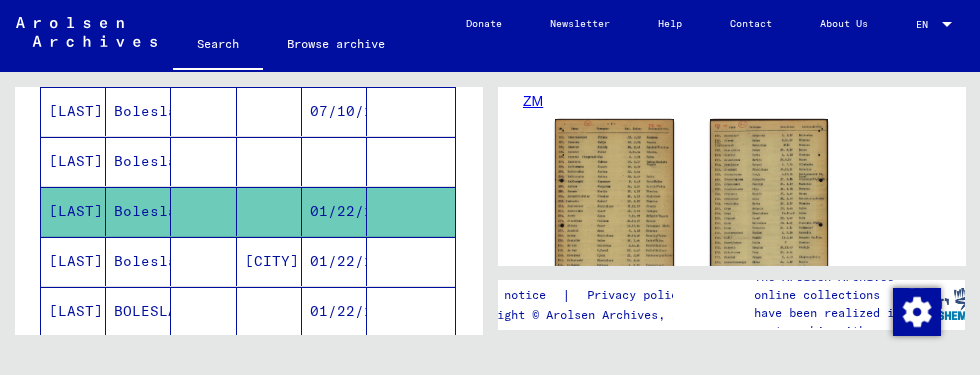 scroll, scrollTop: 395, scrollLeft: 0, axis: vertical 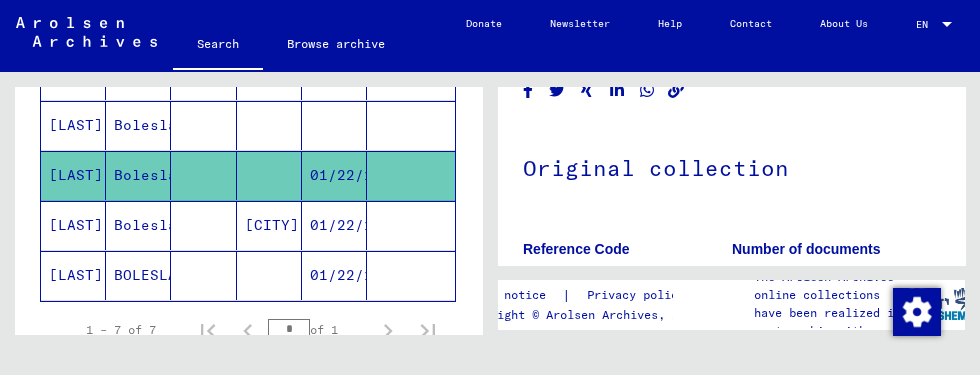 click on "Boleslaw" at bounding box center (138, 275) 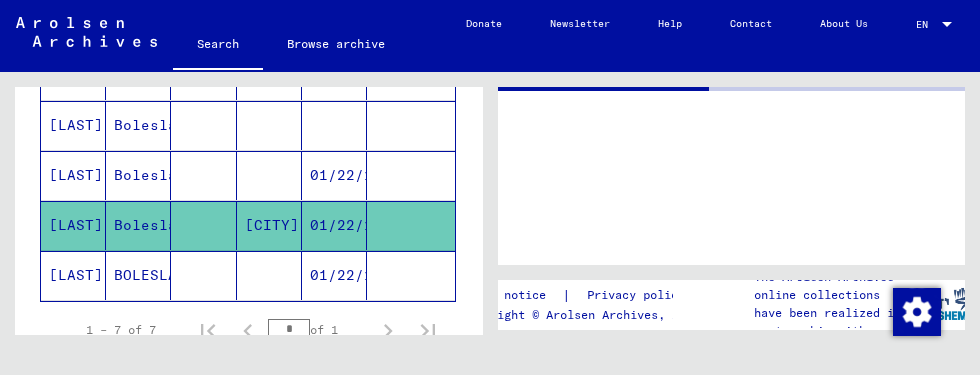 scroll, scrollTop: 0, scrollLeft: 0, axis: both 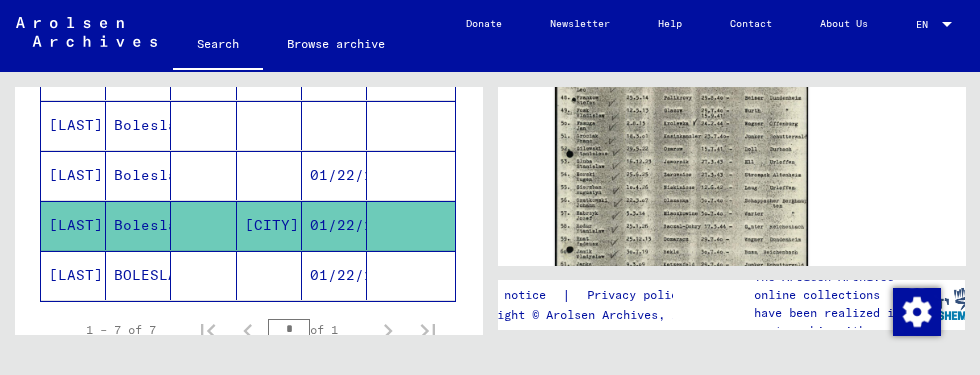 click 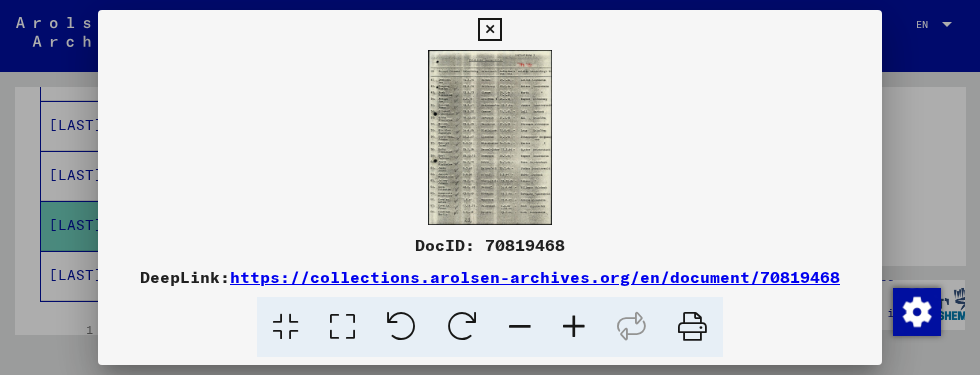 click at bounding box center [692, 327] 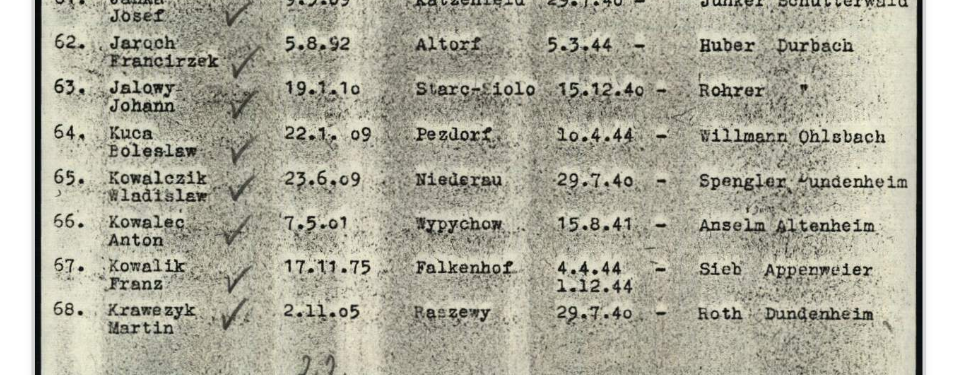 scroll, scrollTop: 931, scrollLeft: 0, axis: vertical 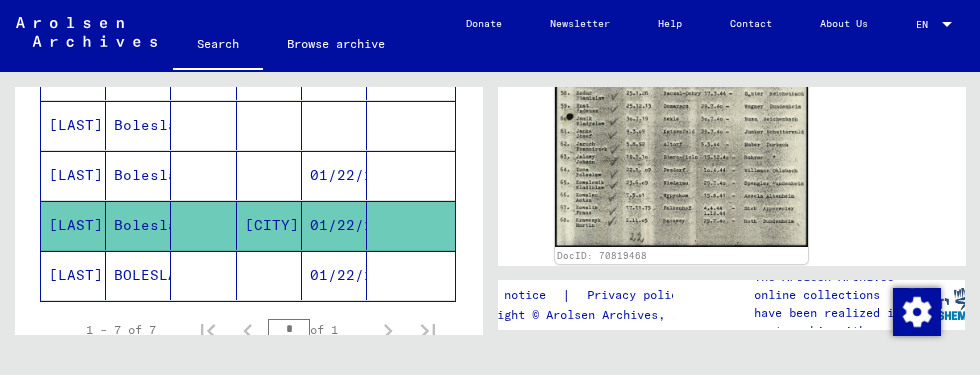 click on "BOLESLAUS" 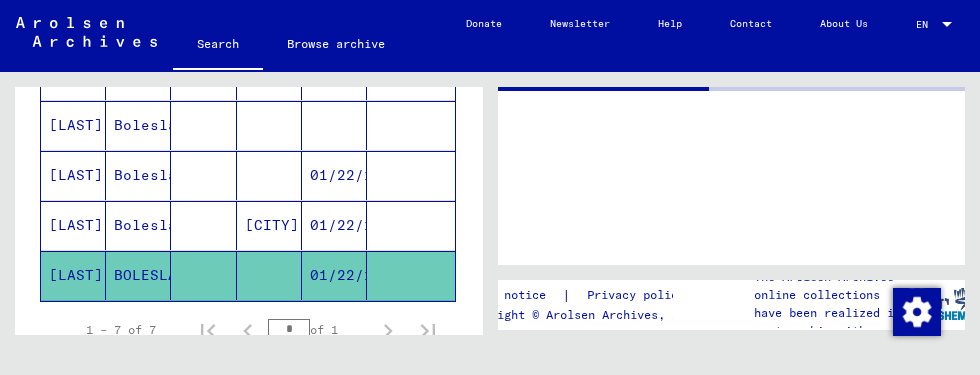 scroll, scrollTop: 0, scrollLeft: 0, axis: both 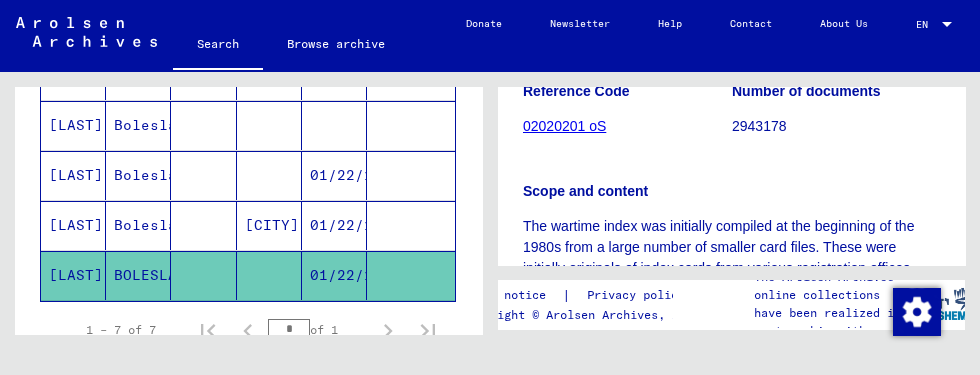 click on "The wartime index was initially compiled at the beginning of the 1980s      from a large number of smaller card files. These were initially originals      of index cards from various registration offices, employment offices,      private companies and from the health sector, each with reference to the      ITS-relevant group of persons. Further informations you find in our      e-Guide: https://eguide.arolsen-archives.org/en/" 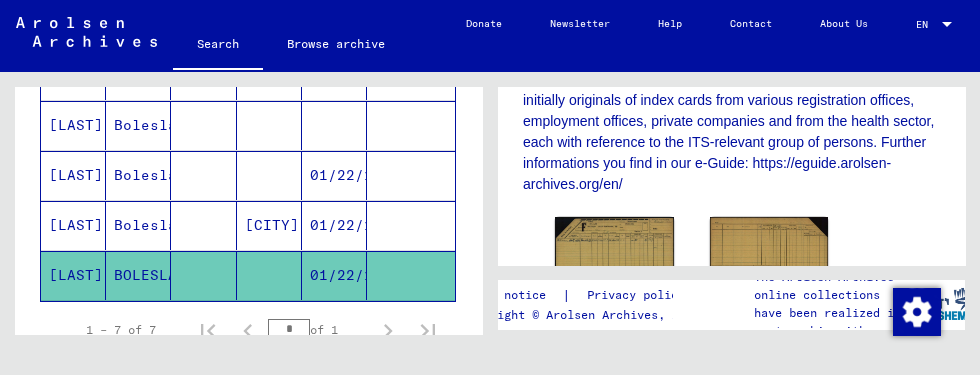 scroll, scrollTop: 666, scrollLeft: 0, axis: vertical 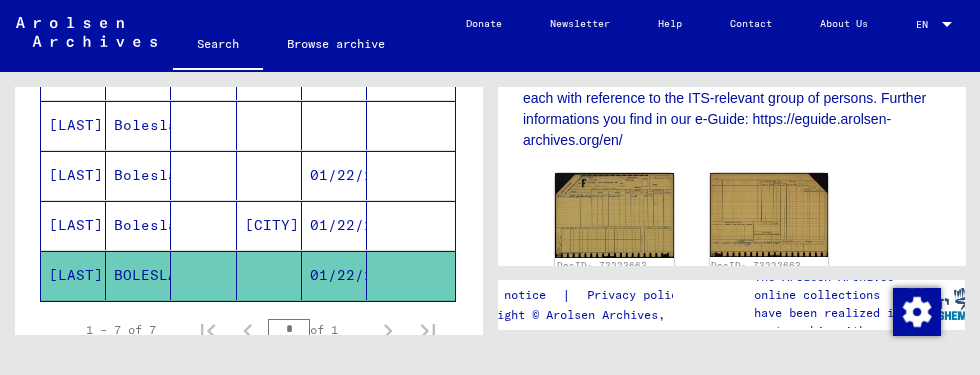 click 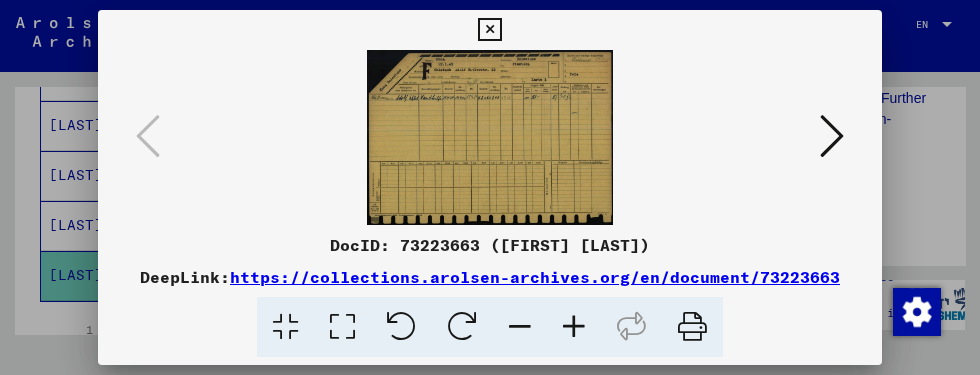 click at bounding box center [692, 327] 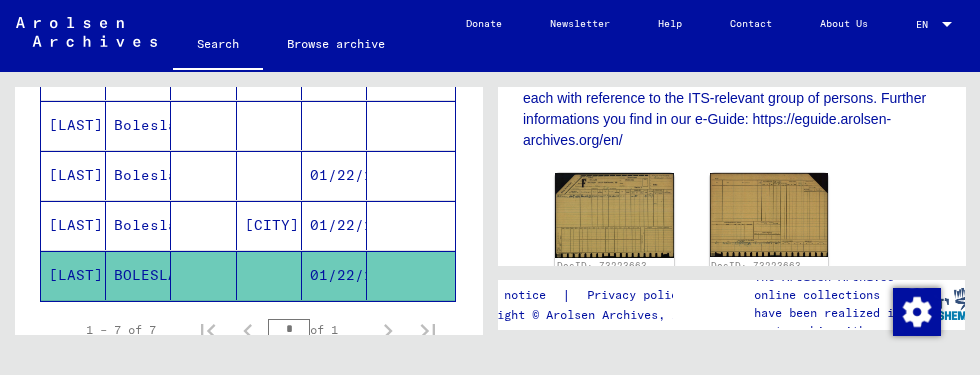 click 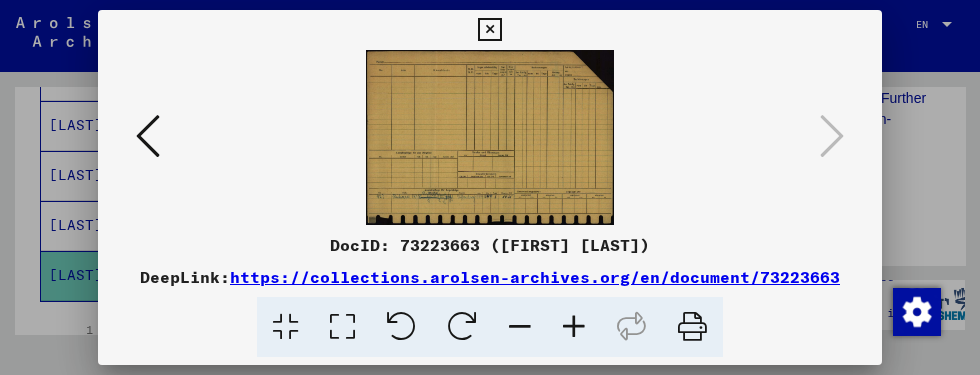 click at bounding box center (692, 327) 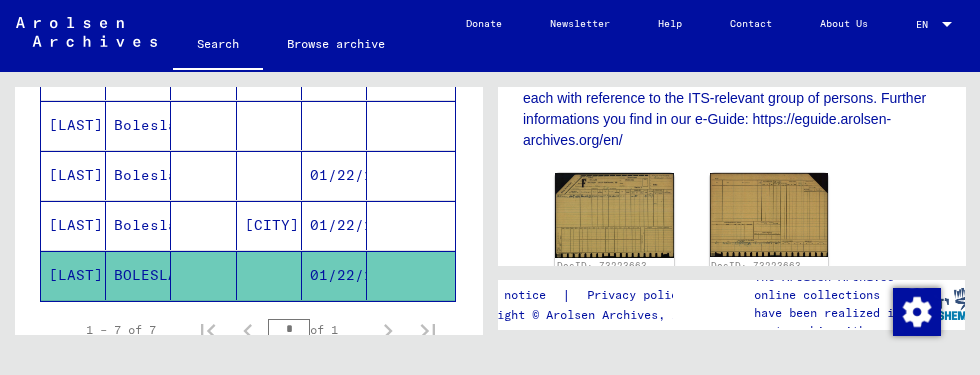 click 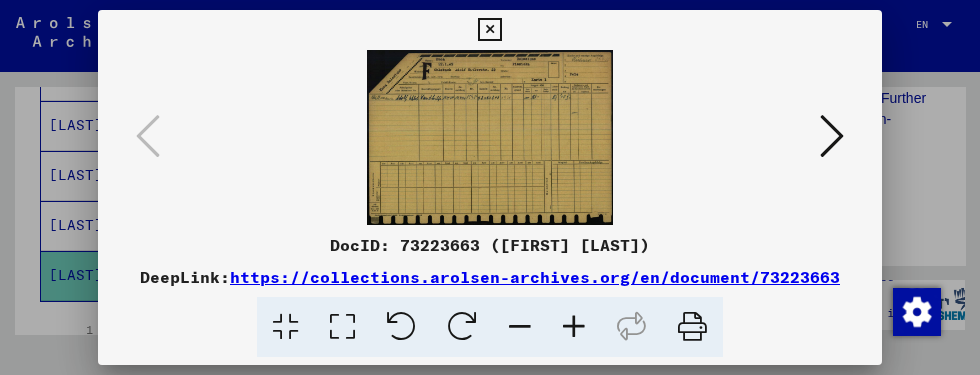 click at bounding box center (489, 30) 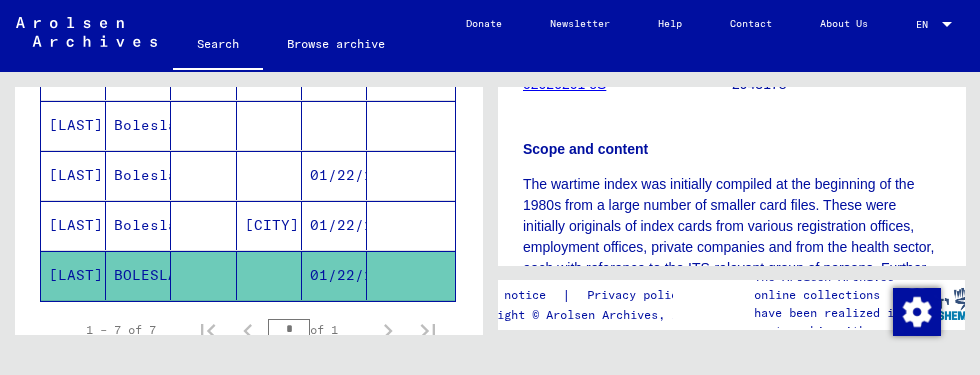scroll, scrollTop: 0, scrollLeft: 0, axis: both 